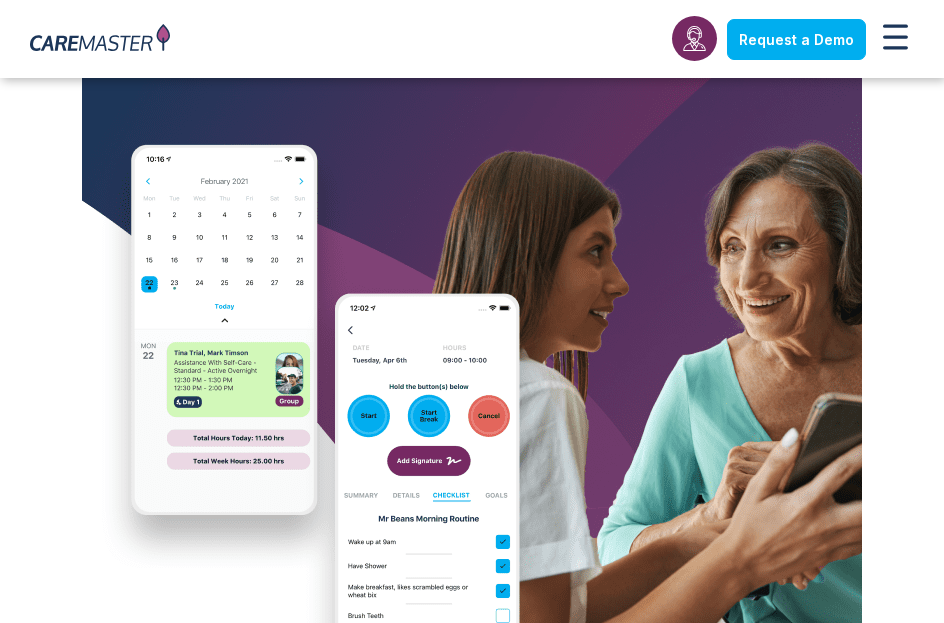 scroll, scrollTop: 500, scrollLeft: 0, axis: vertical 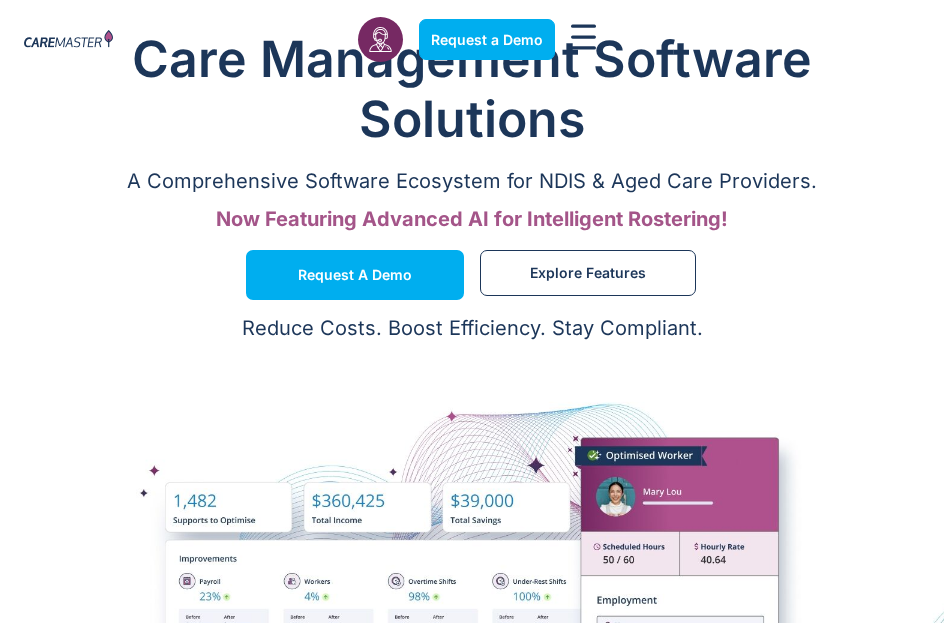 click at bounding box center (68, 40) 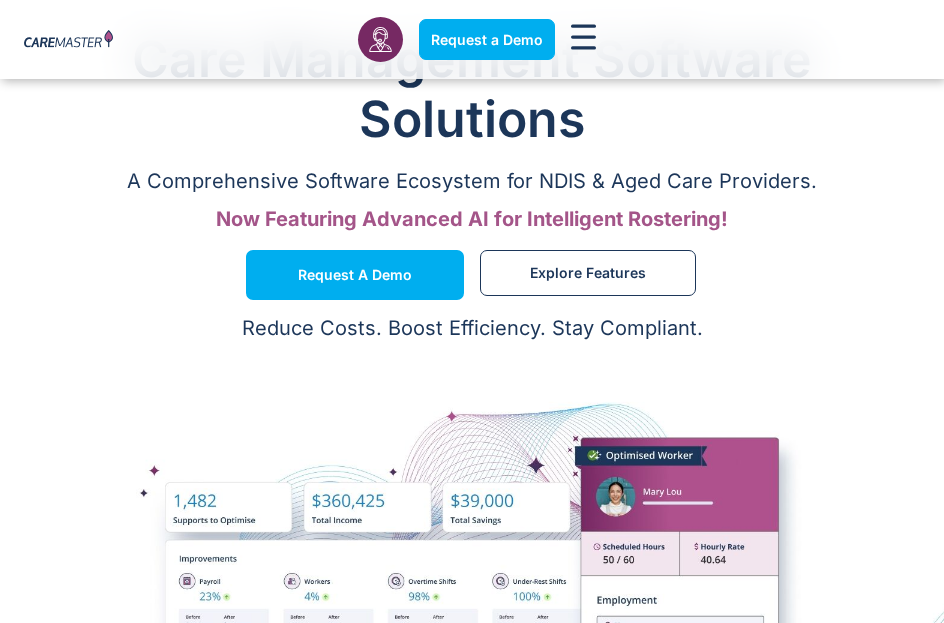 scroll, scrollTop: 342, scrollLeft: 0, axis: vertical 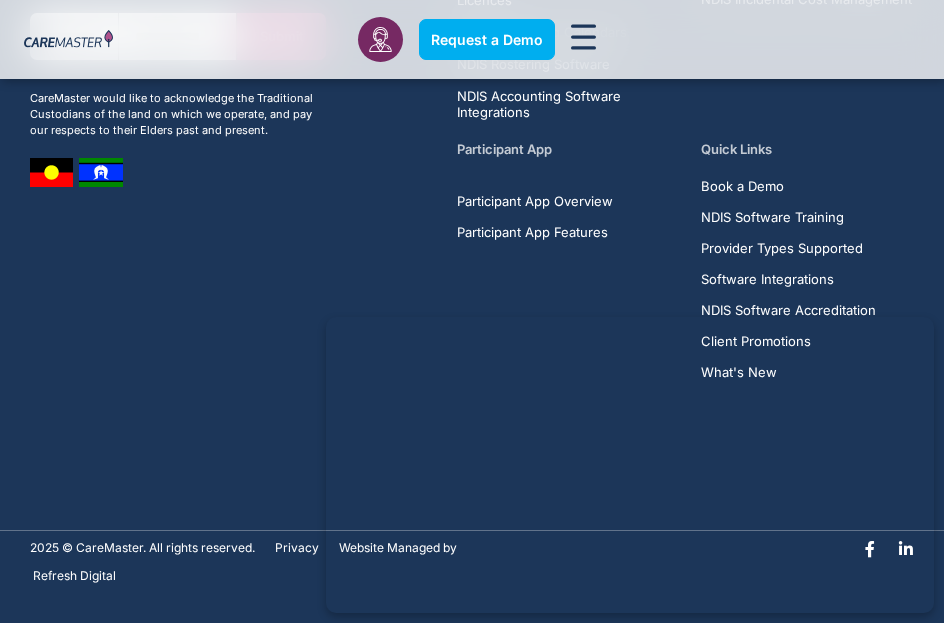 click on "Subscribe now to receive our NDIS updates & news.                         First Name           Email              Submit                    CareMaster would like to acknowledge the Traditional Custodians of the land on which we operate, and pay our respects to their Elders past and present.                                              Administrator Software                 Administrator App Overview           NDIS Software Package           About CareMaster NDIS Software Licences           NDIS Scheduling Calendars           NDIS Rostering Software           NDIS Accounting Software Integrations                         Support Worker App                 Support Worker App Overview           Support Worker App Features           NDIS Incidental Cost Management                         Participant App                 Participant App Overview           Participant App Features                         Quick Links                 Book a Demo           NDIS Software Training" at bounding box center (472, 166) 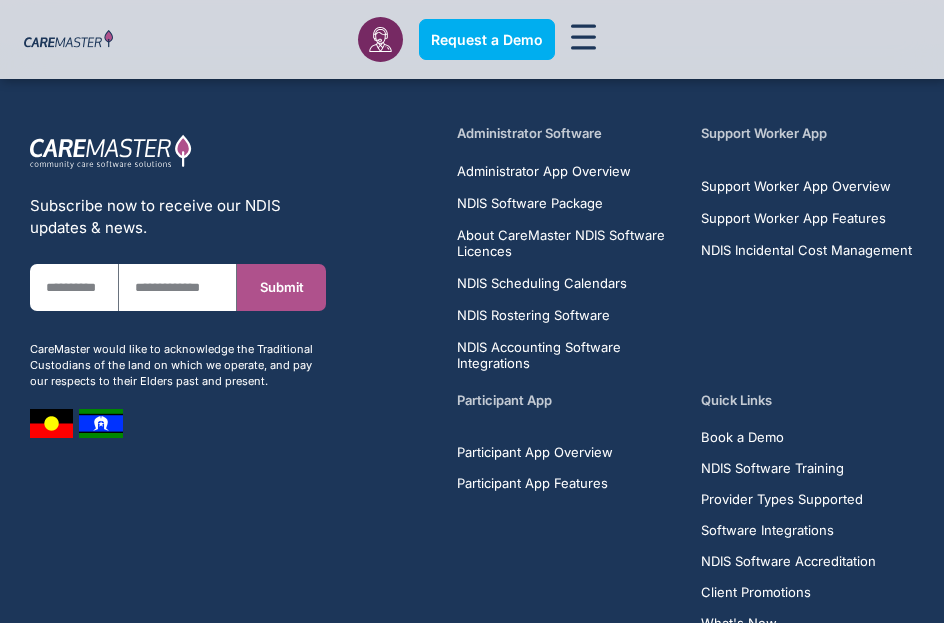 scroll, scrollTop: 15014, scrollLeft: 0, axis: vertical 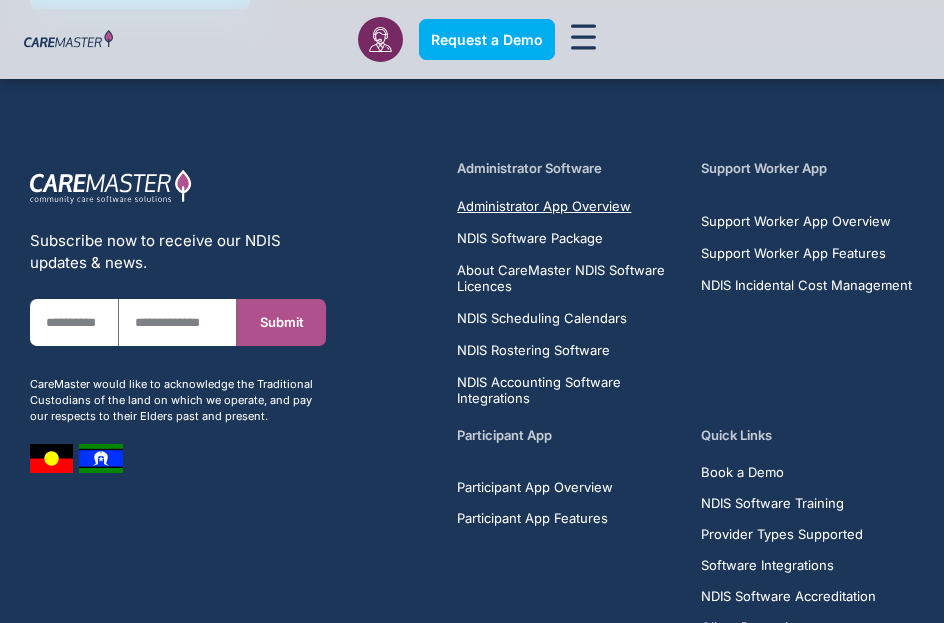 click on "Administrator App Overview" at bounding box center (544, 206) 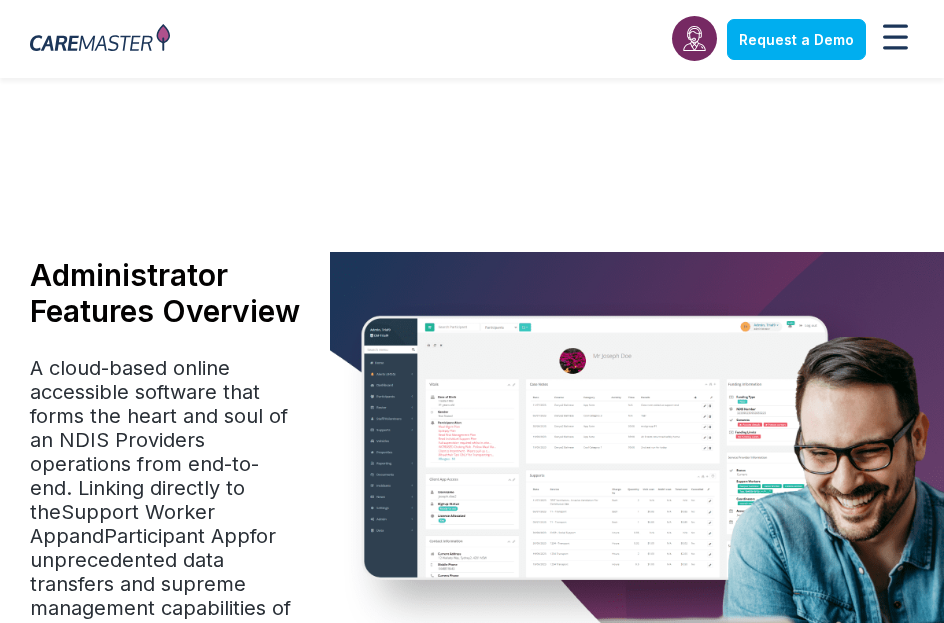 scroll, scrollTop: 0, scrollLeft: 0, axis: both 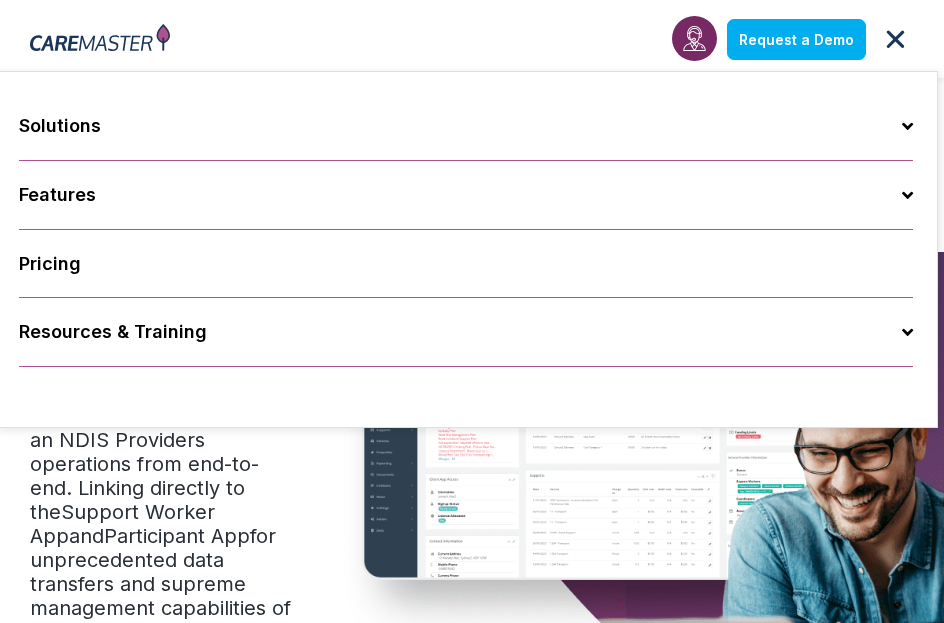click on "A cloud-based online accessible software that forms the heart and soul of an NDIS Providers operations from end-to-end. Linking directly to the  Support Worker App  and  Participant App  for unprecedented data transfers and supreme management capabilities of all stakeholders and their relationships." at bounding box center (160, 512) 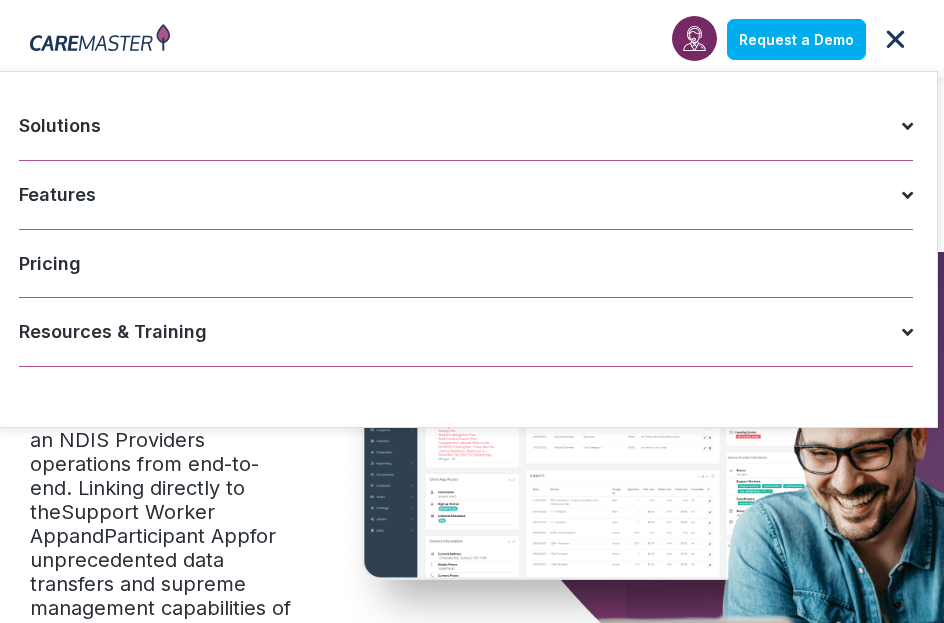click 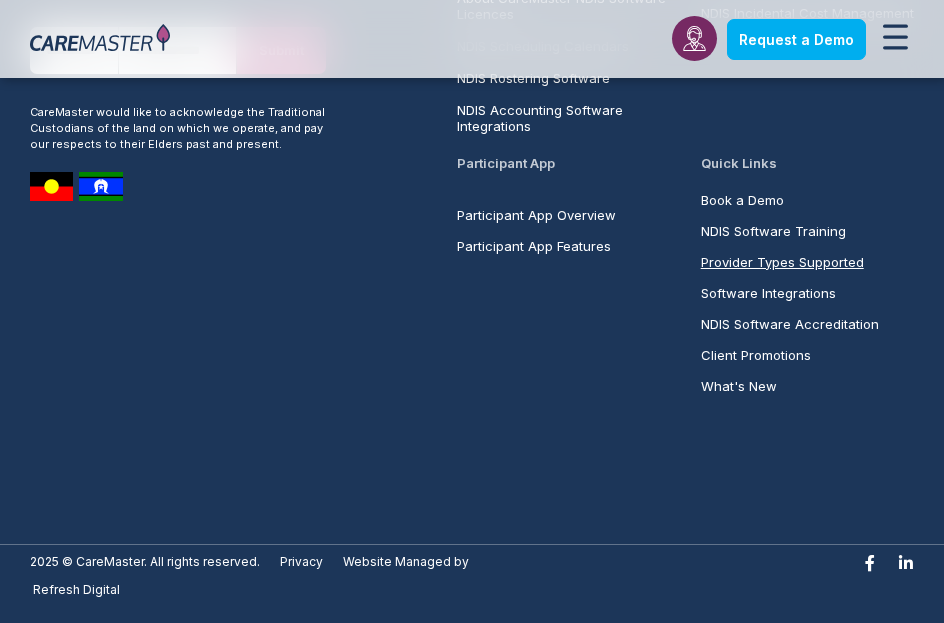scroll, scrollTop: 7065, scrollLeft: 0, axis: vertical 